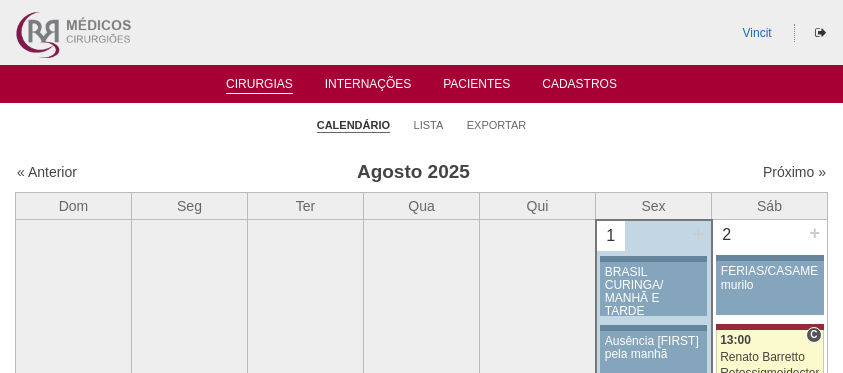 scroll, scrollTop: 0, scrollLeft: 0, axis: both 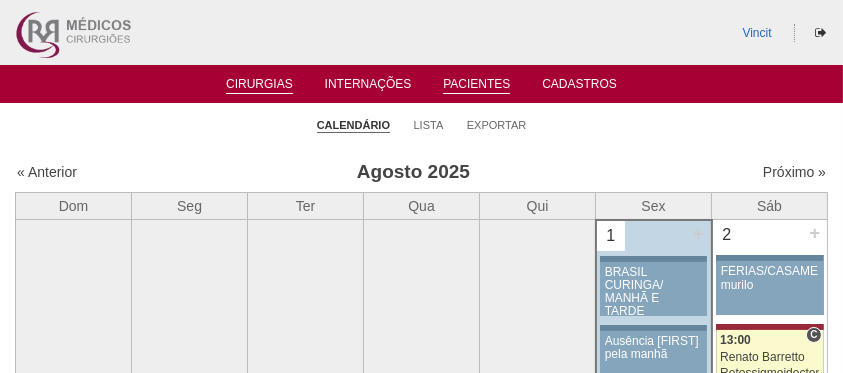 click on "Pacientes" at bounding box center [476, 85] 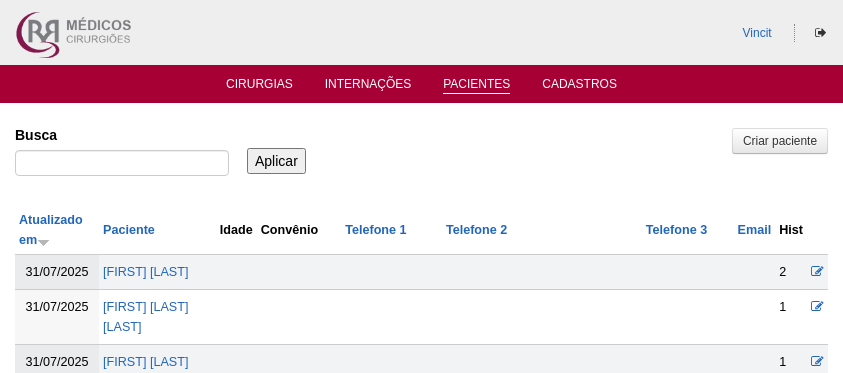 scroll, scrollTop: 0, scrollLeft: 0, axis: both 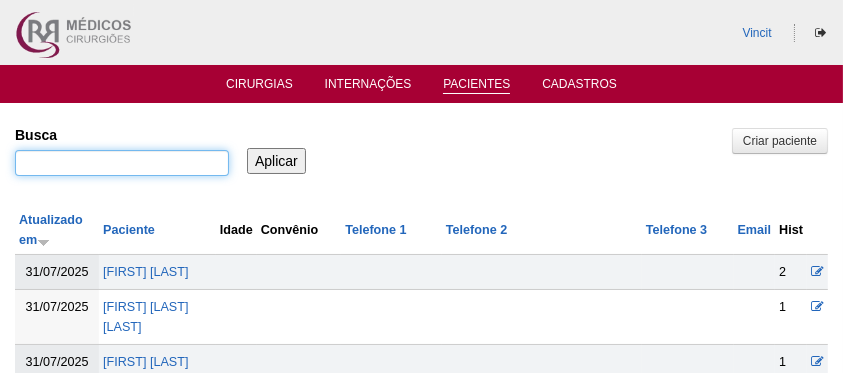 click on "Busca" at bounding box center [122, 163] 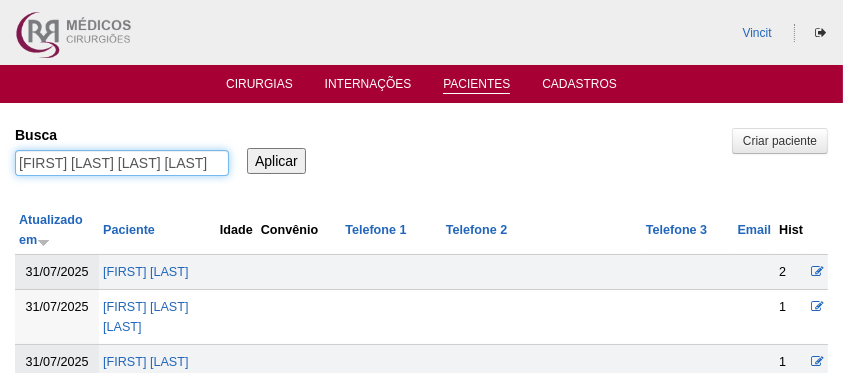 scroll, scrollTop: 0, scrollLeft: 63, axis: horizontal 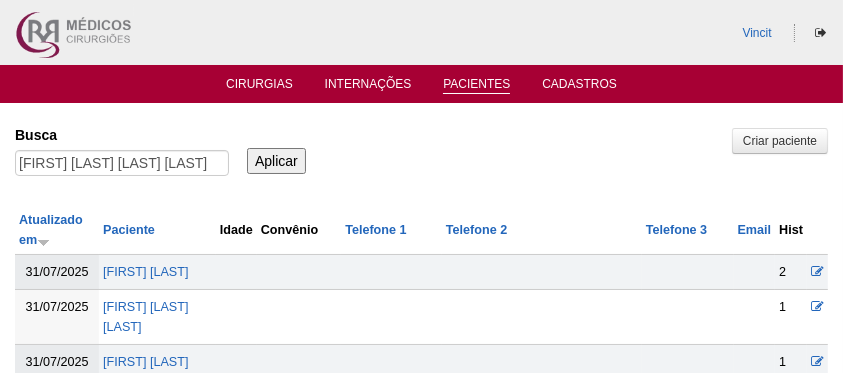 click on "Aplicar" at bounding box center [276, 161] 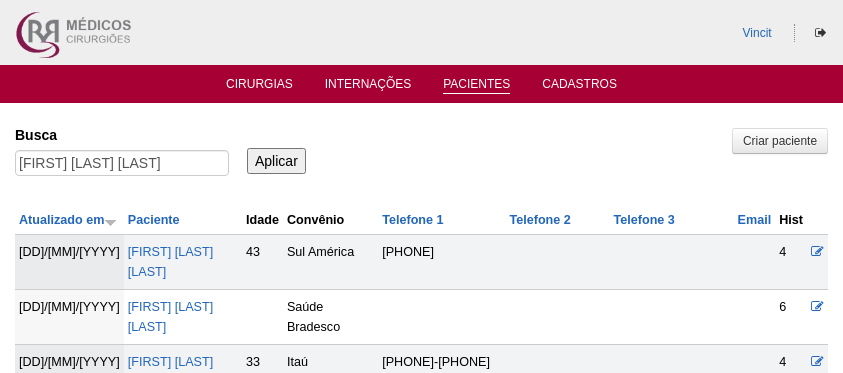 scroll, scrollTop: 66, scrollLeft: 0, axis: vertical 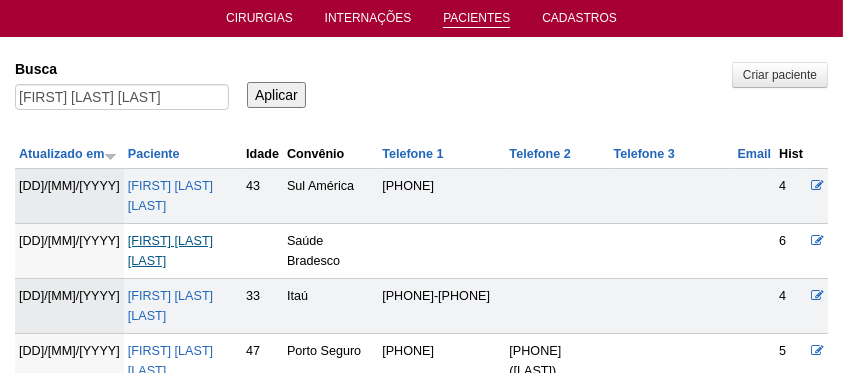 click on "Vanessa Ganadeiro martins Diniz" at bounding box center (170, 251) 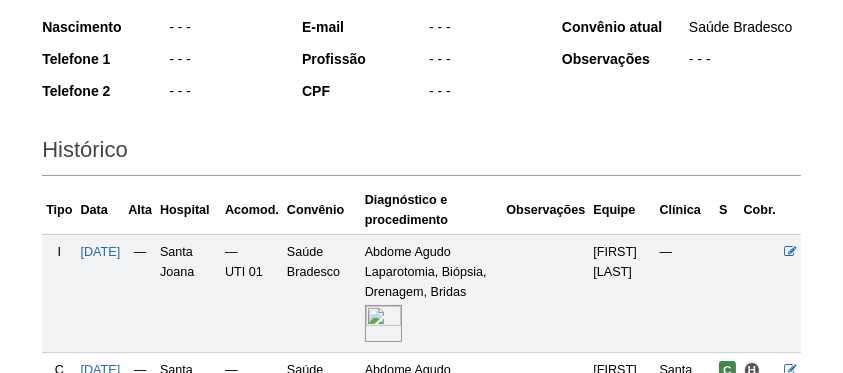 scroll, scrollTop: 342, scrollLeft: 0, axis: vertical 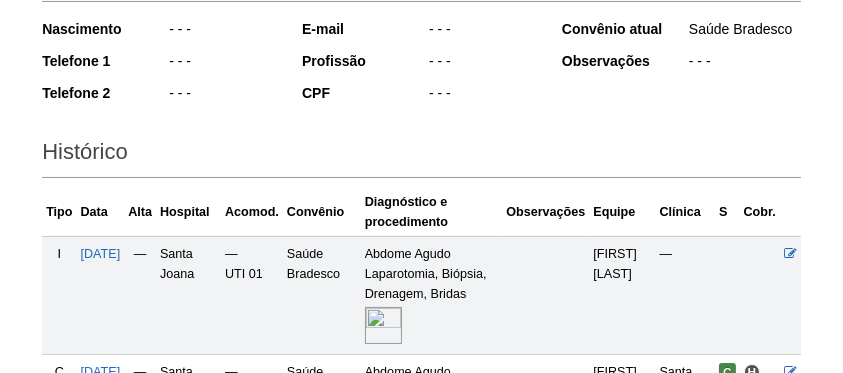 click at bounding box center [383, 325] 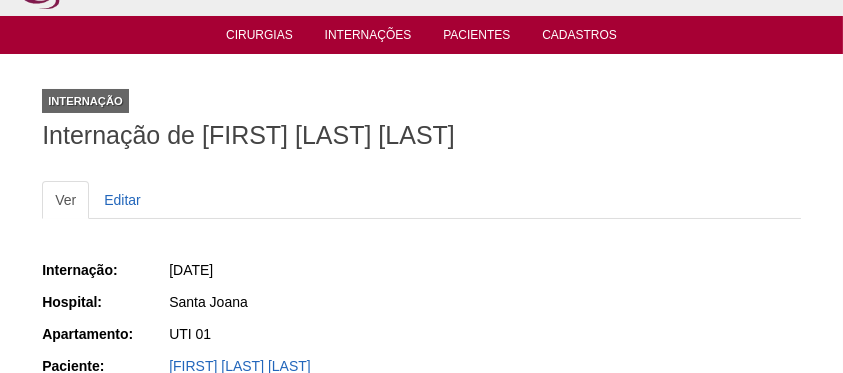 scroll, scrollTop: 0, scrollLeft: 0, axis: both 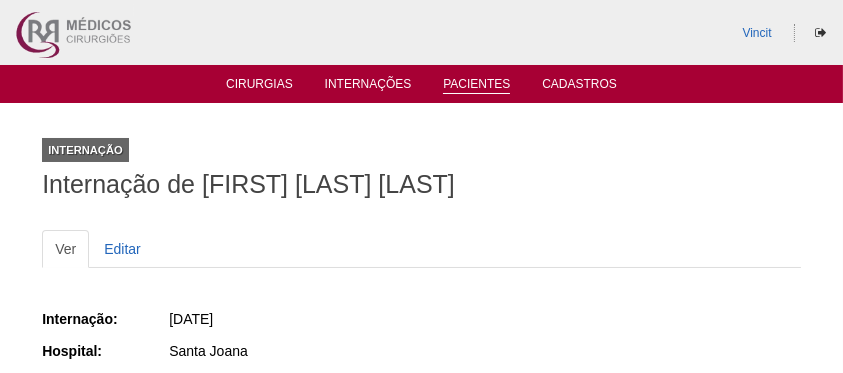 click on "Pacientes" at bounding box center (476, 85) 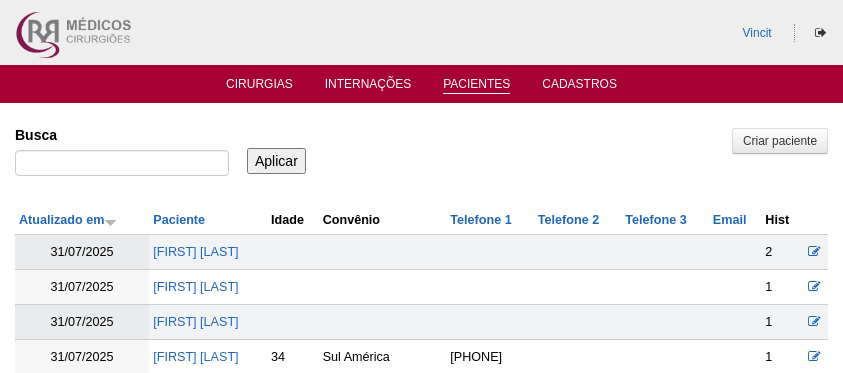 scroll, scrollTop: 0, scrollLeft: 0, axis: both 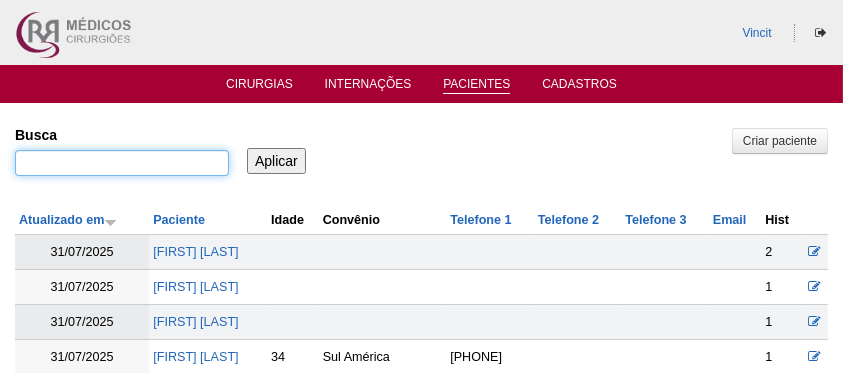 click on "Busca" at bounding box center [122, 163] 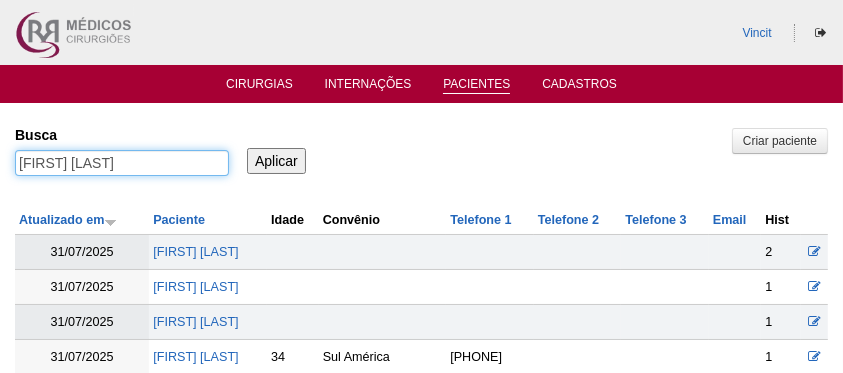 type on "juliana dos santos" 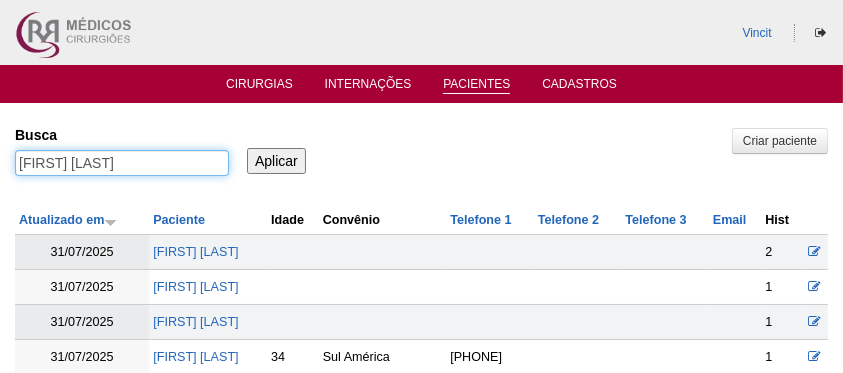 click on "Aplicar" at bounding box center [276, 161] 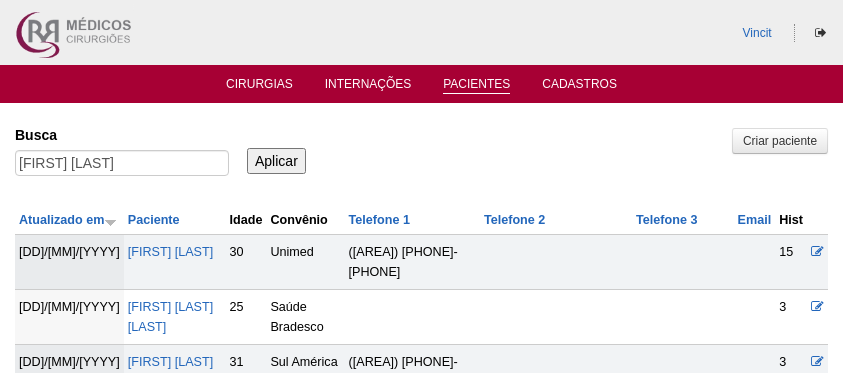 scroll, scrollTop: 0, scrollLeft: 0, axis: both 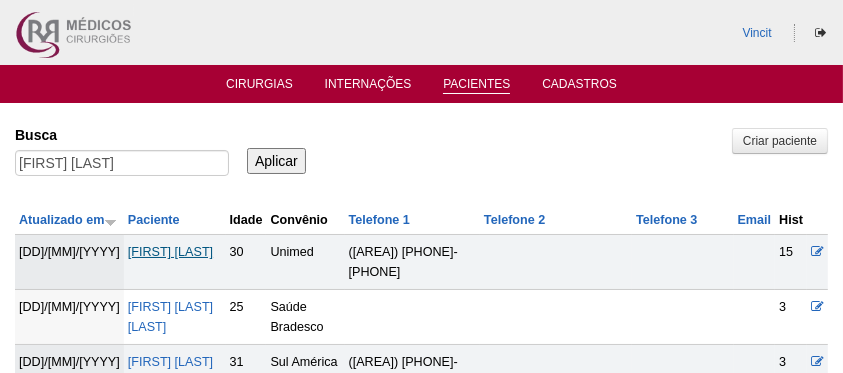 click on "[FIRST] [LAST]" at bounding box center (170, 252) 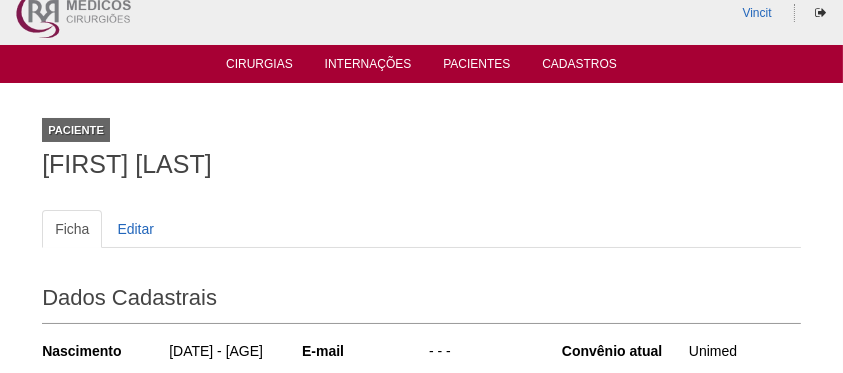 scroll, scrollTop: 0, scrollLeft: 0, axis: both 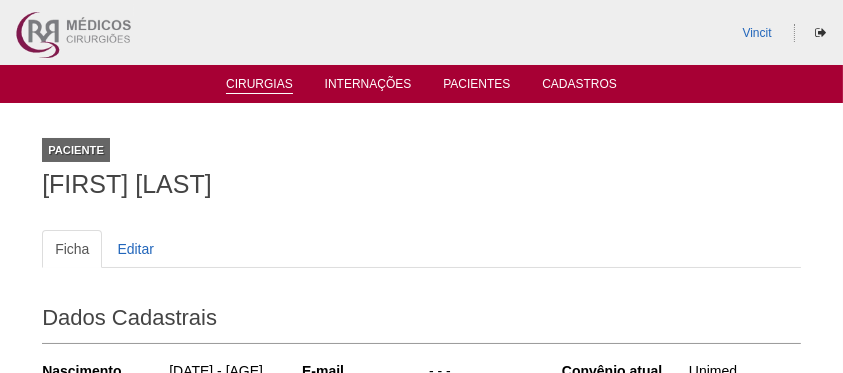 click on "Cirurgias" at bounding box center (259, 83) 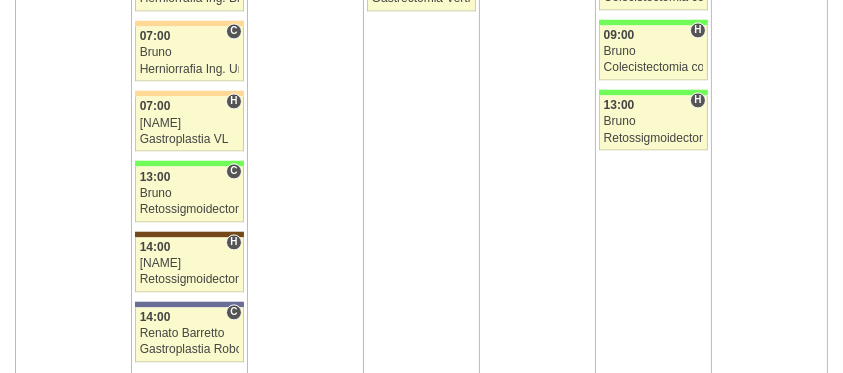 scroll, scrollTop: 3800, scrollLeft: 0, axis: vertical 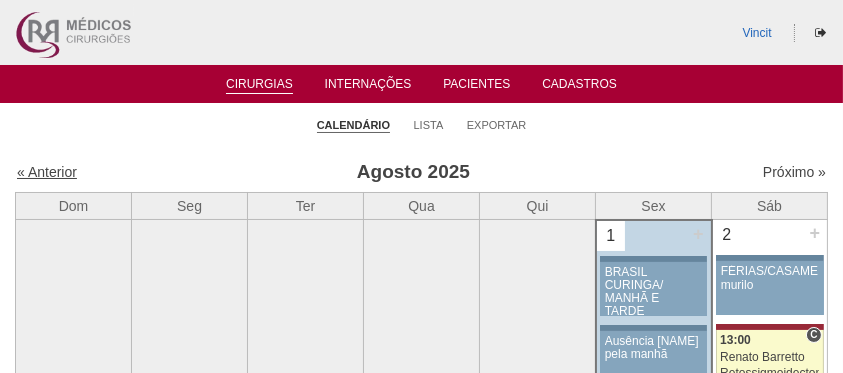 click on "« Anterior" at bounding box center [47, 172] 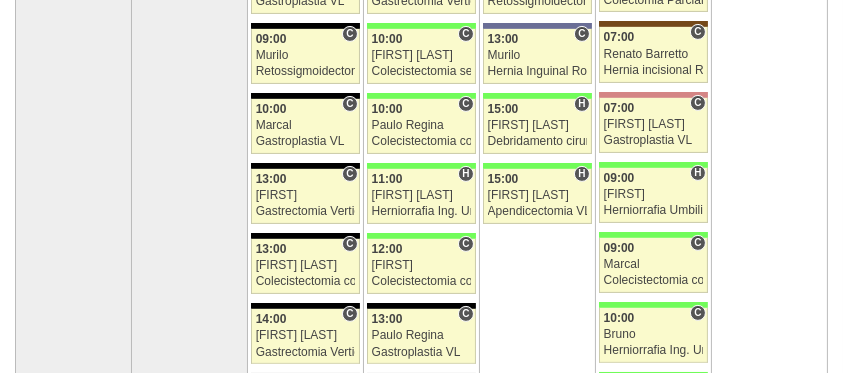 scroll, scrollTop: 933, scrollLeft: 0, axis: vertical 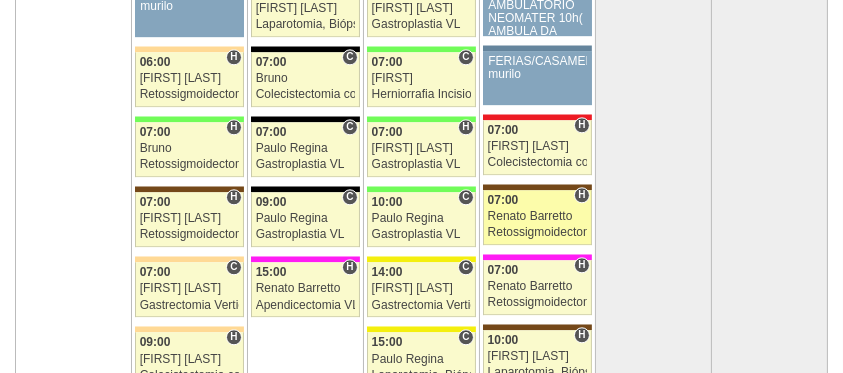 click on "07:00" at bounding box center [538, 200] 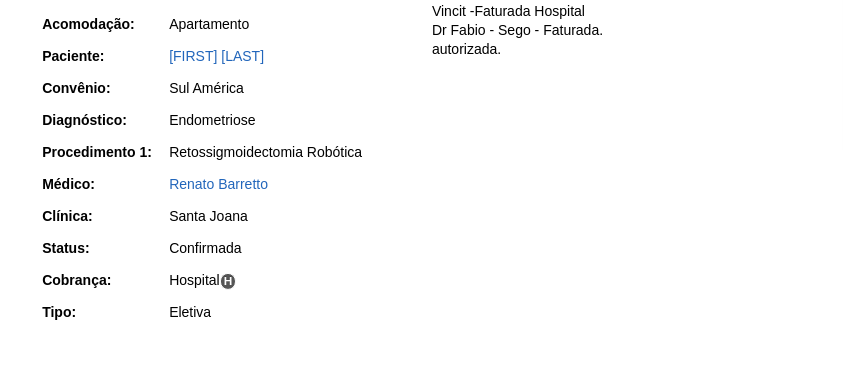 scroll, scrollTop: 133, scrollLeft: 0, axis: vertical 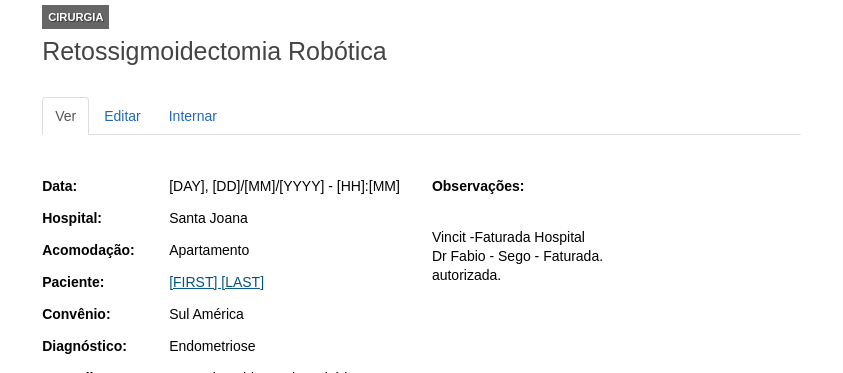 click on "[FIRST] [LAST]" at bounding box center (216, 282) 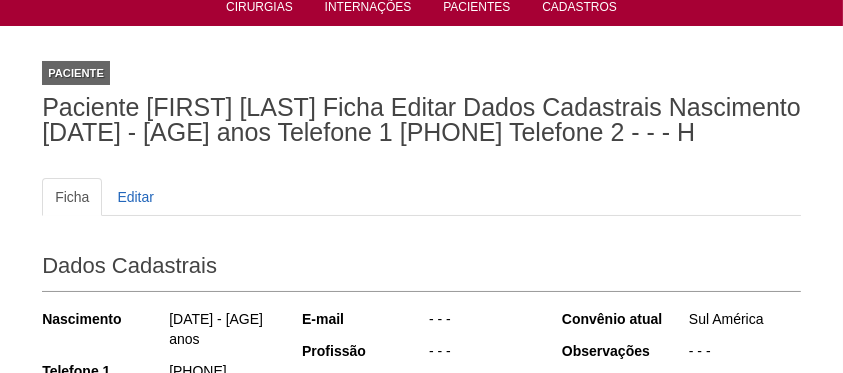 scroll, scrollTop: 0, scrollLeft: 0, axis: both 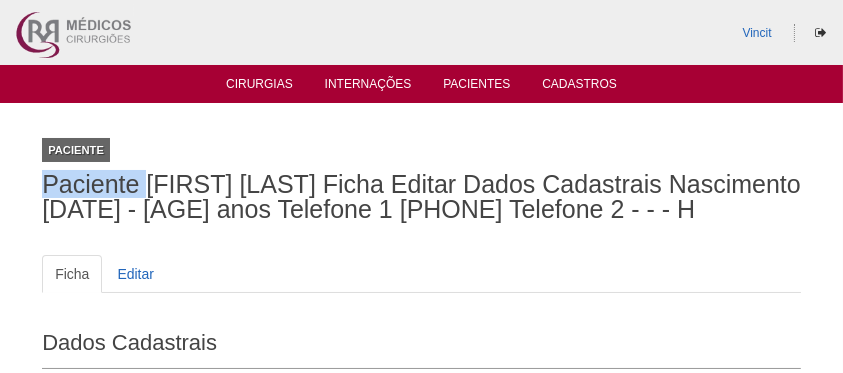 drag, startPoint x: 402, startPoint y: 167, endPoint x: 0, endPoint y: 169, distance: 402.00497 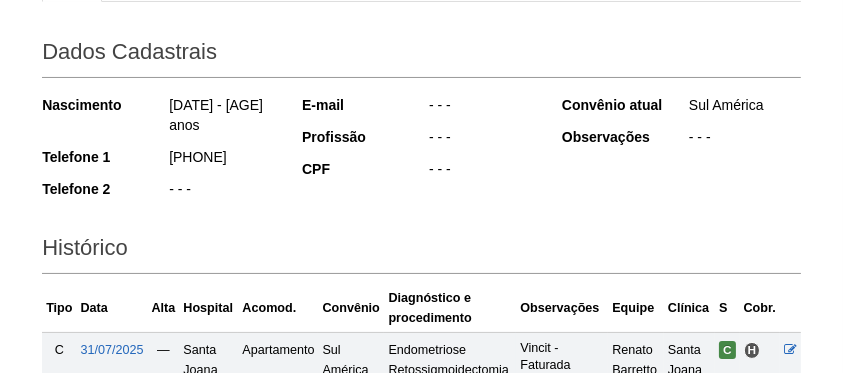 scroll, scrollTop: 600, scrollLeft: 0, axis: vertical 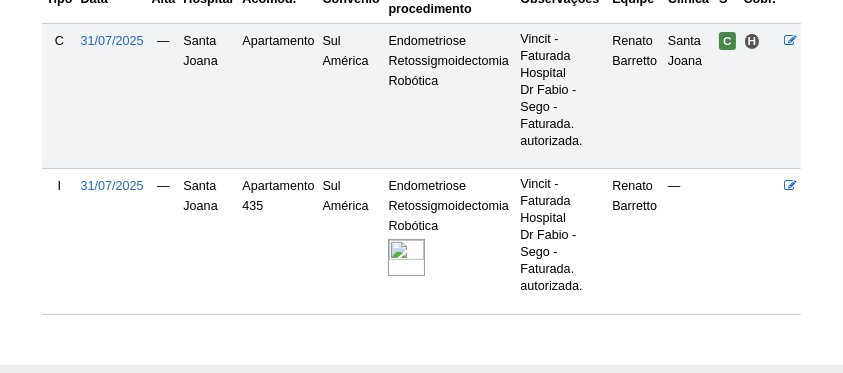 click at bounding box center [406, 257] 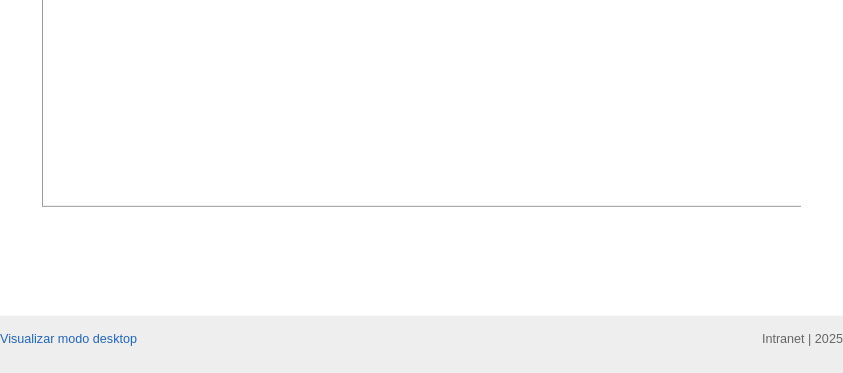 scroll, scrollTop: 1200, scrollLeft: 0, axis: vertical 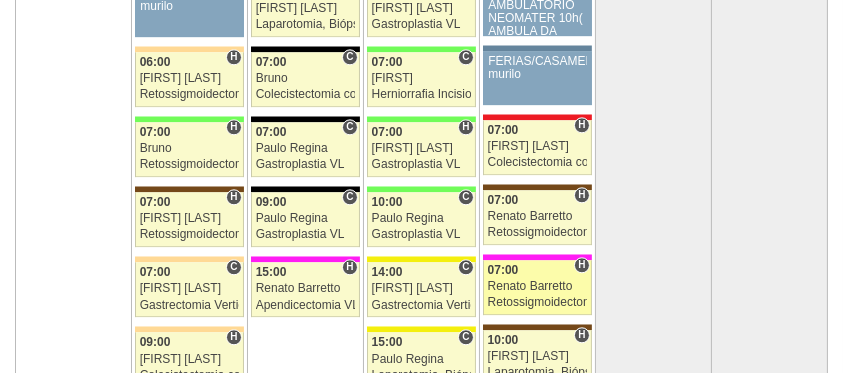 click on "Renato Barretto" at bounding box center [538, 286] 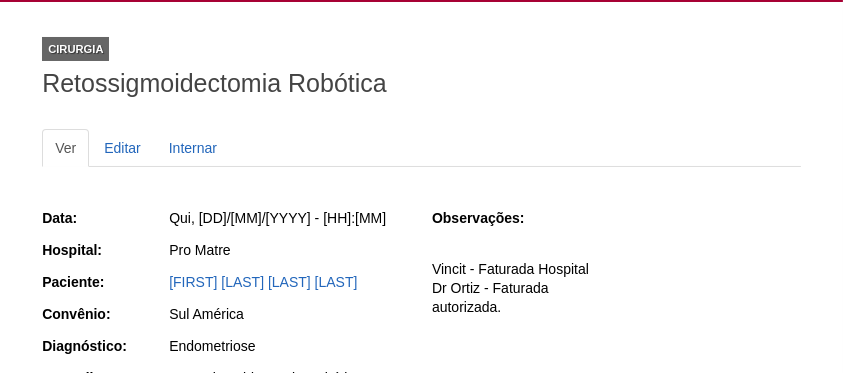 scroll, scrollTop: 66, scrollLeft: 0, axis: vertical 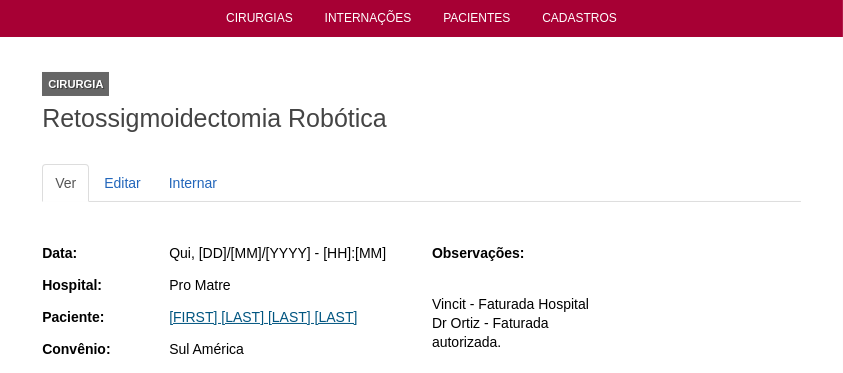 click on "[FIRST] [LAST] [LAST] [LAST]" at bounding box center [263, 317] 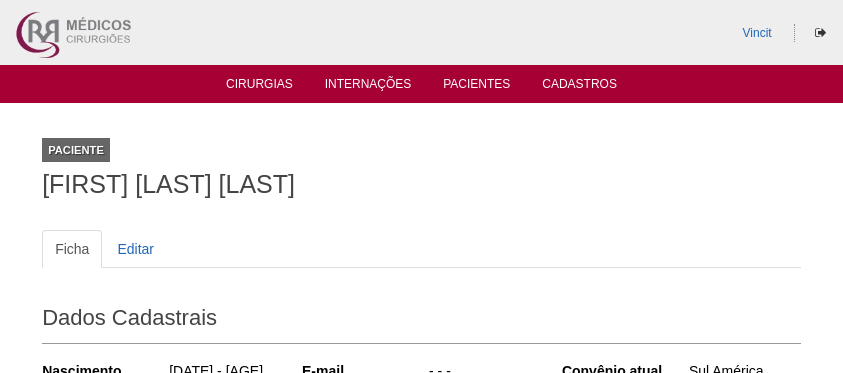 scroll, scrollTop: 0, scrollLeft: 0, axis: both 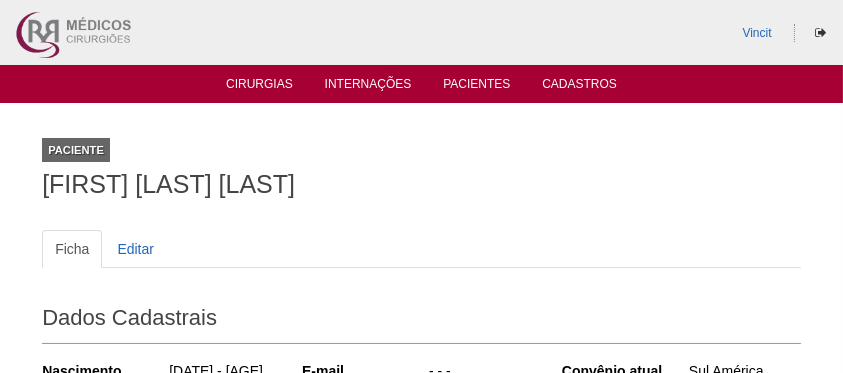 drag, startPoint x: 426, startPoint y: 184, endPoint x: 0, endPoint y: 184, distance: 426 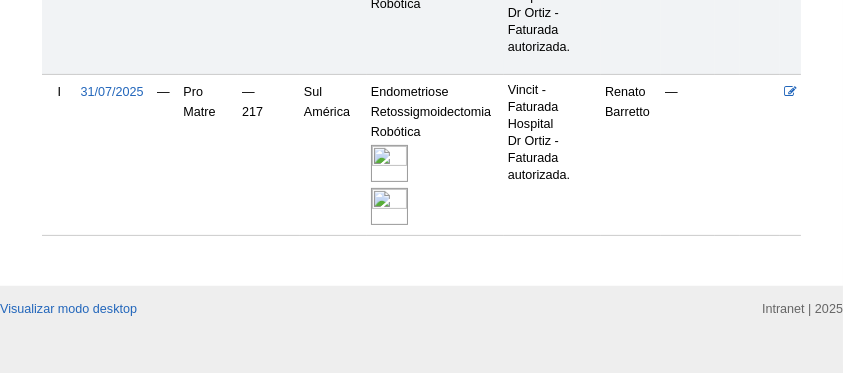 scroll, scrollTop: 684, scrollLeft: 0, axis: vertical 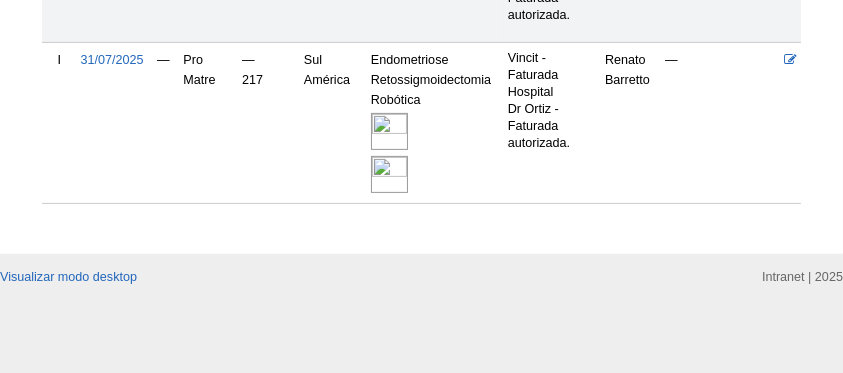 click at bounding box center (389, 131) 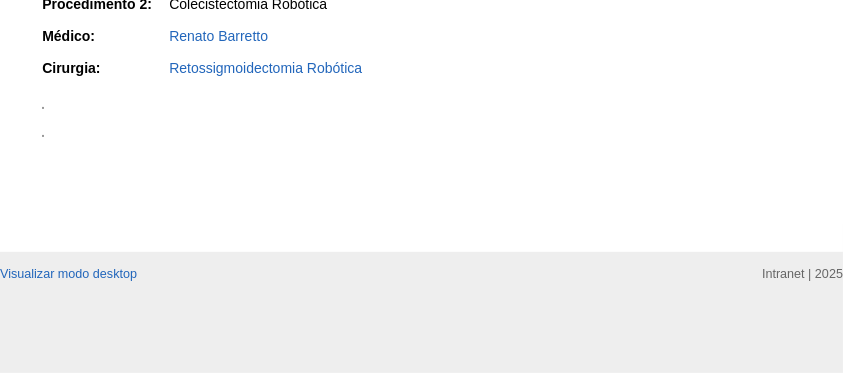 scroll, scrollTop: 1000, scrollLeft: 0, axis: vertical 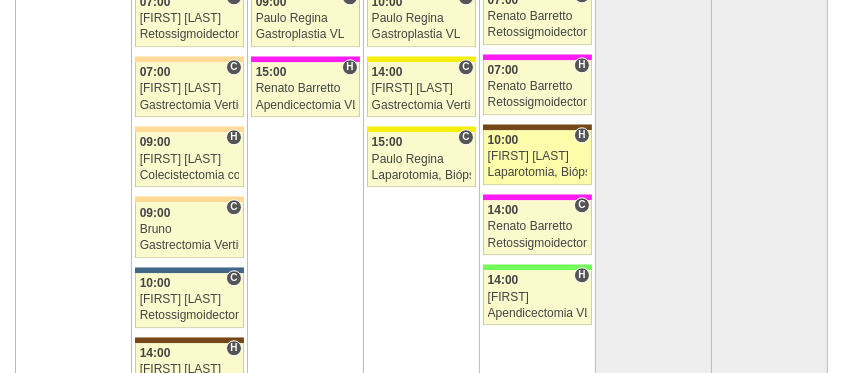 click on "Luiz Guilherme" at bounding box center (538, 156) 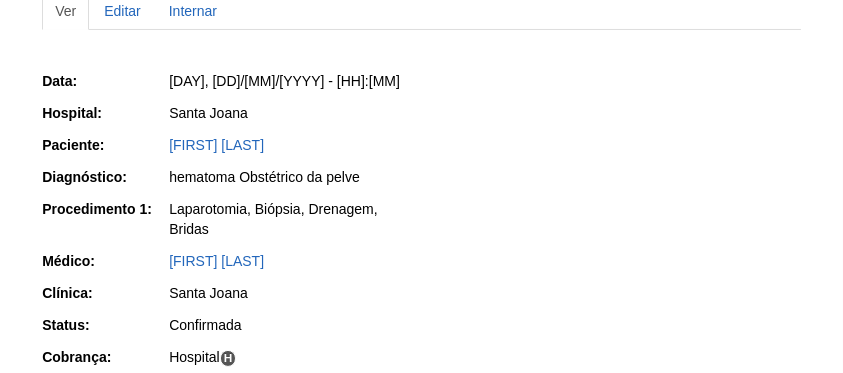 scroll, scrollTop: 266, scrollLeft: 0, axis: vertical 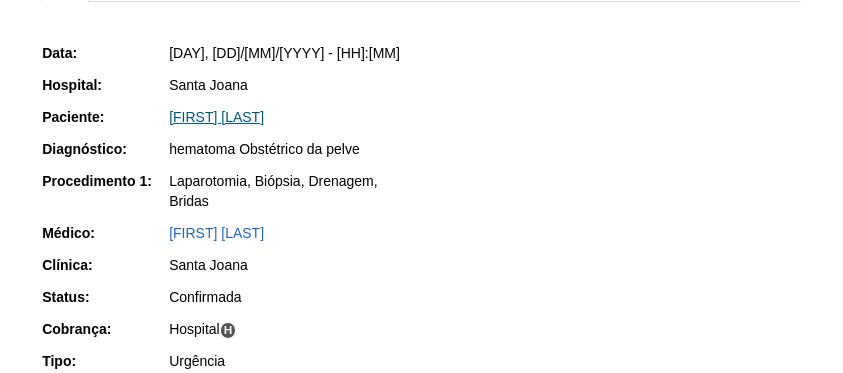click on "[FIRST] [LAST]" at bounding box center (216, 117) 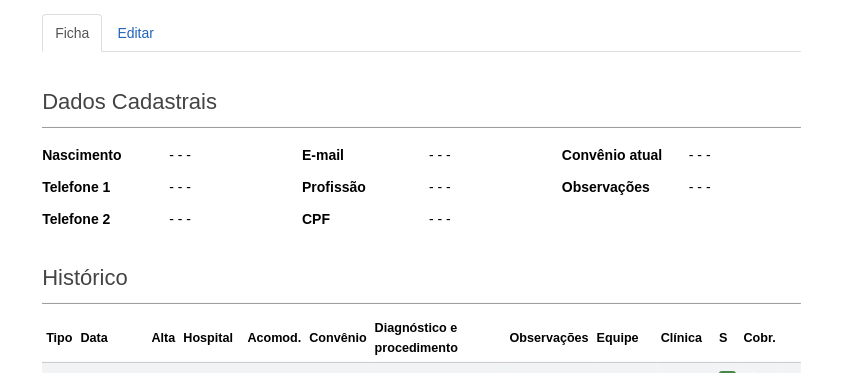 scroll, scrollTop: 0, scrollLeft: 0, axis: both 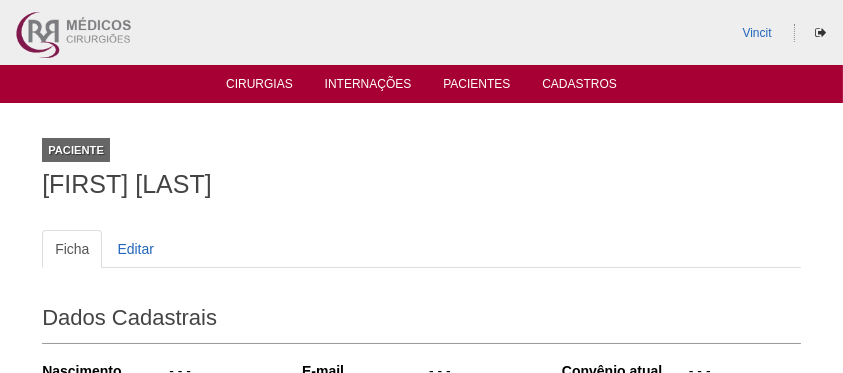 drag, startPoint x: 257, startPoint y: 193, endPoint x: 20, endPoint y: 188, distance: 237.05273 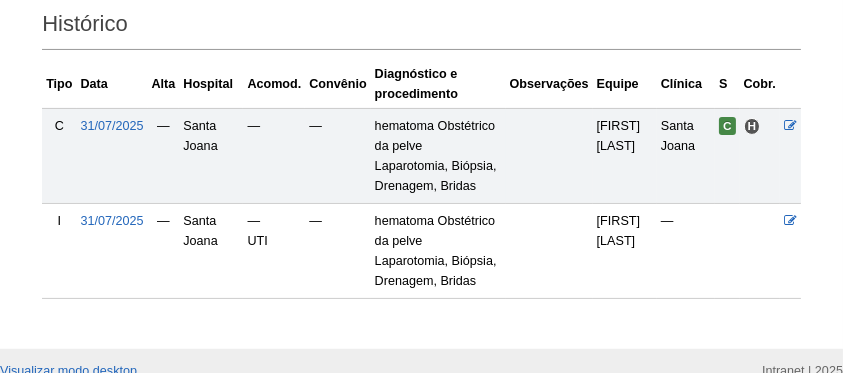 scroll, scrollTop: 205, scrollLeft: 0, axis: vertical 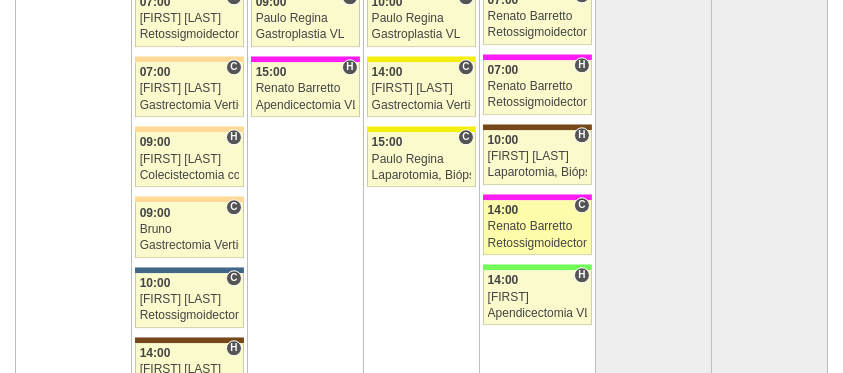 click on "Renato Barretto" at bounding box center [538, 226] 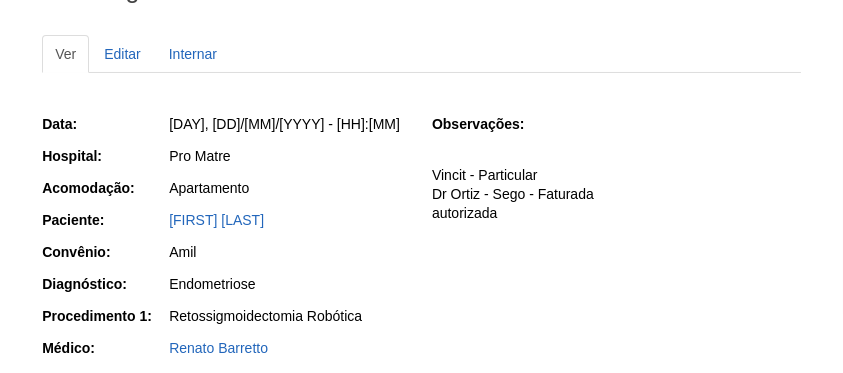 scroll, scrollTop: 200, scrollLeft: 0, axis: vertical 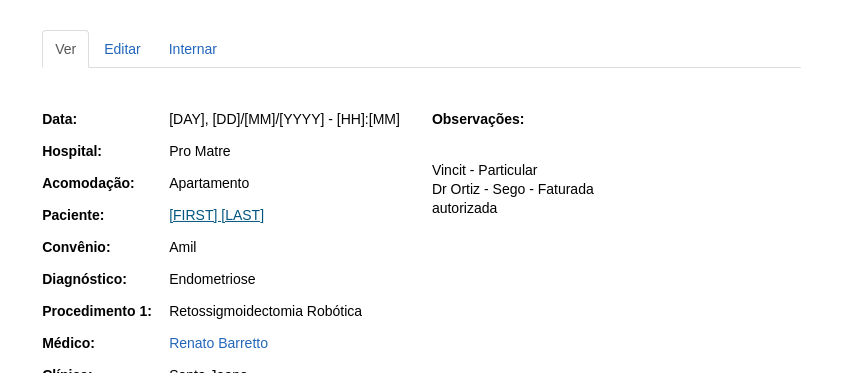 click on "[FIRST] [LAST]" at bounding box center [216, 215] 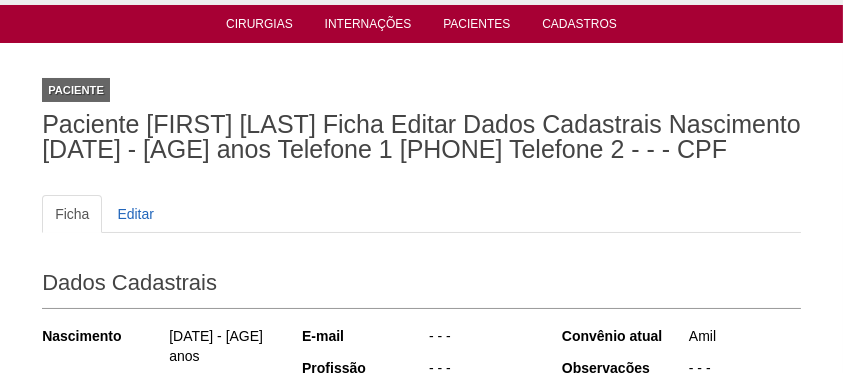 scroll, scrollTop: 0, scrollLeft: 0, axis: both 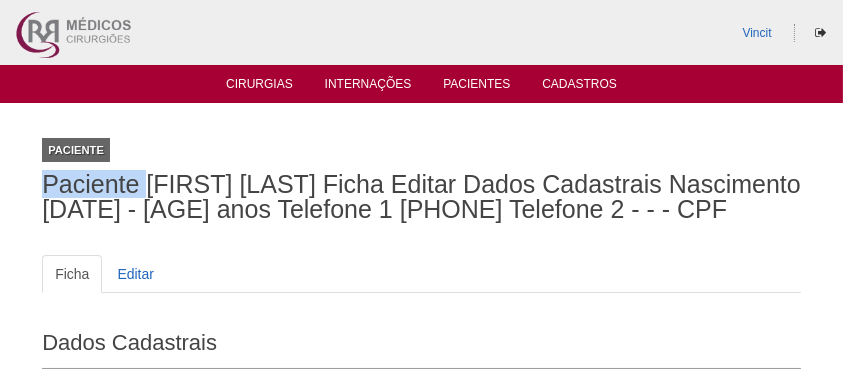 drag, startPoint x: 31, startPoint y: 185, endPoint x: 0, endPoint y: 185, distance: 31 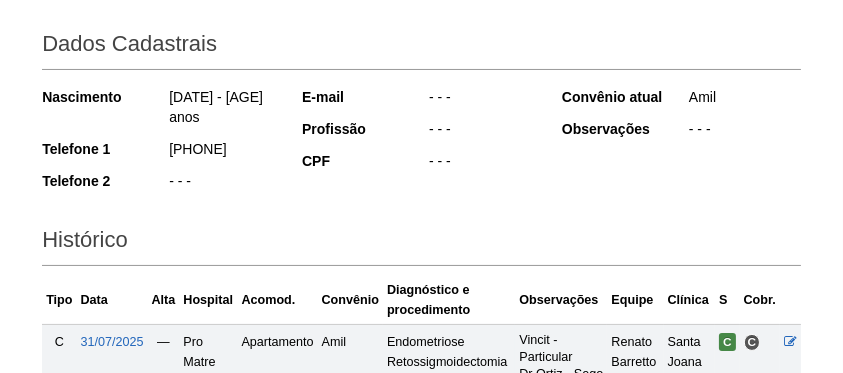 scroll, scrollTop: 466, scrollLeft: 0, axis: vertical 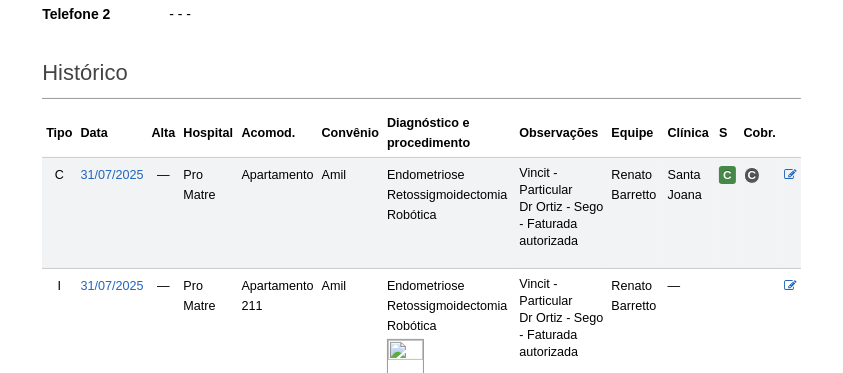 click at bounding box center (405, 357) 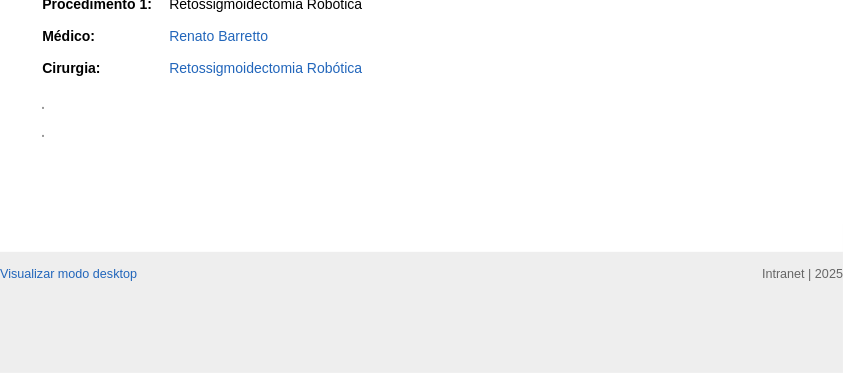 scroll, scrollTop: 733, scrollLeft: 0, axis: vertical 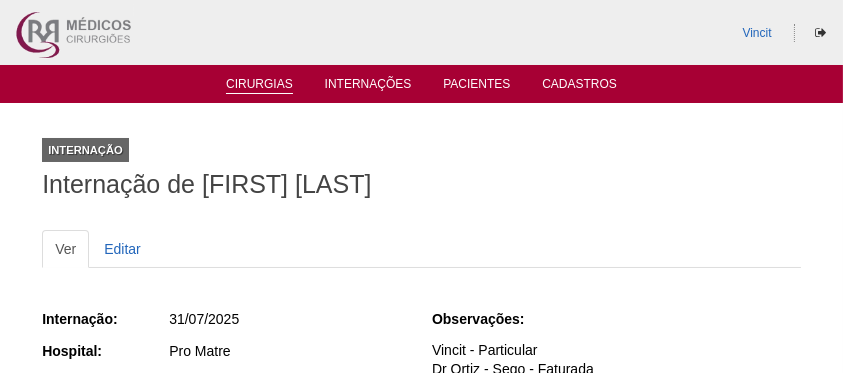 click on "Cirurgias" at bounding box center [259, 83] 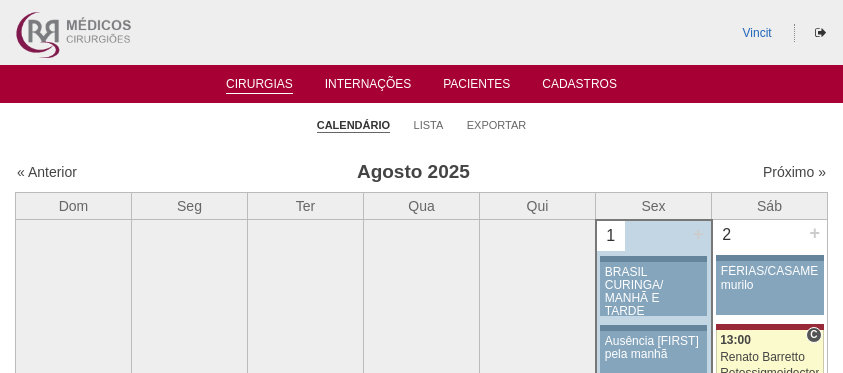 scroll, scrollTop: 0, scrollLeft: 0, axis: both 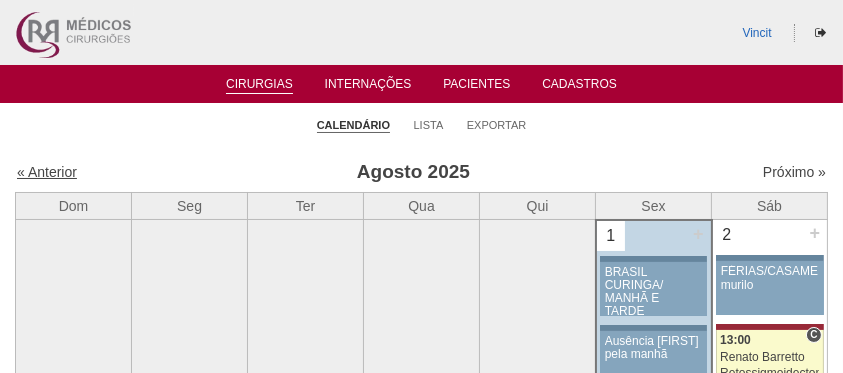 click on "« Anterior" at bounding box center [47, 172] 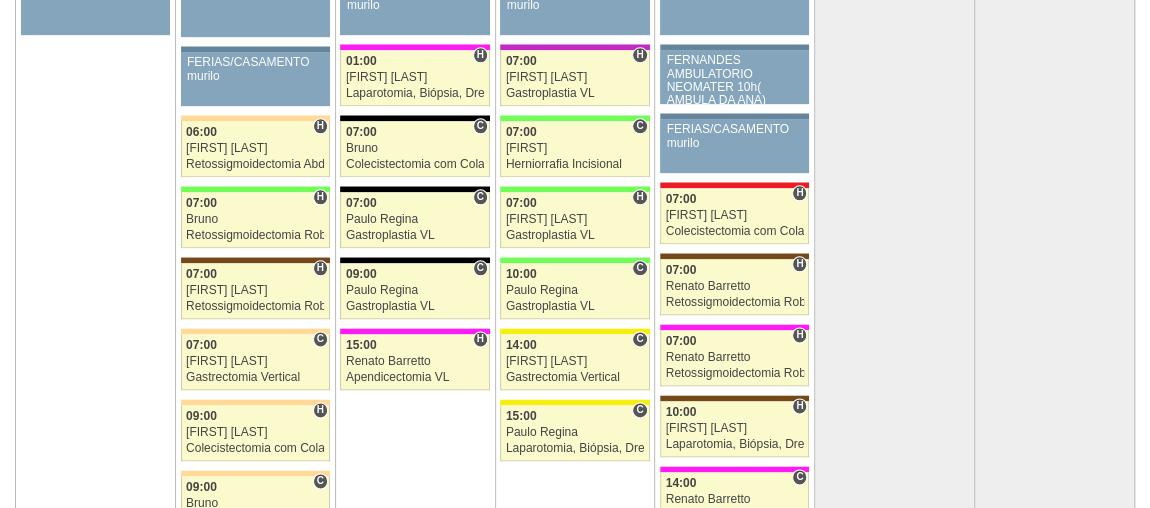 scroll, scrollTop: 4975, scrollLeft: 0, axis: vertical 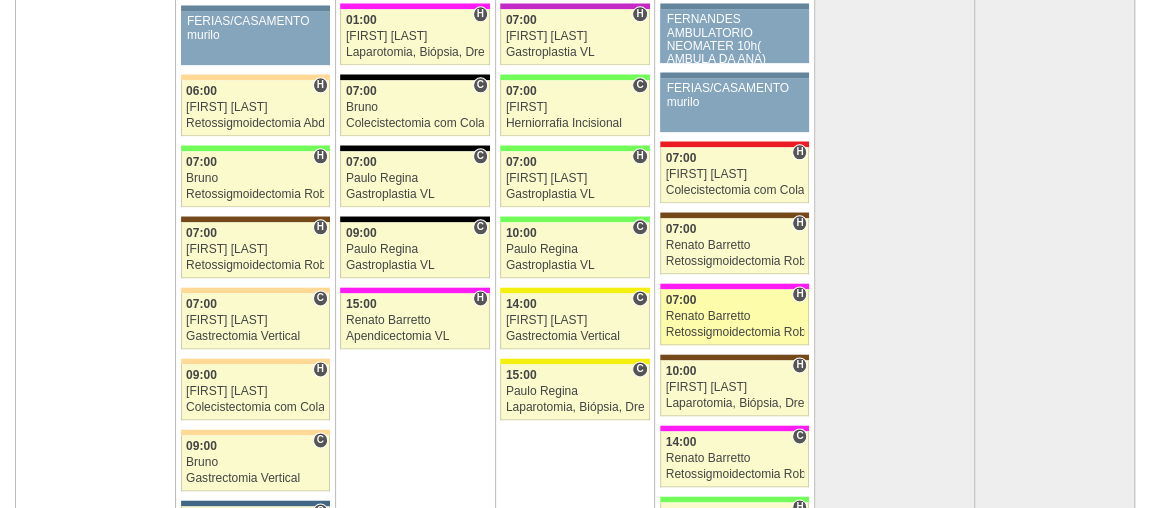click on "Renato Barretto" at bounding box center [735, 316] 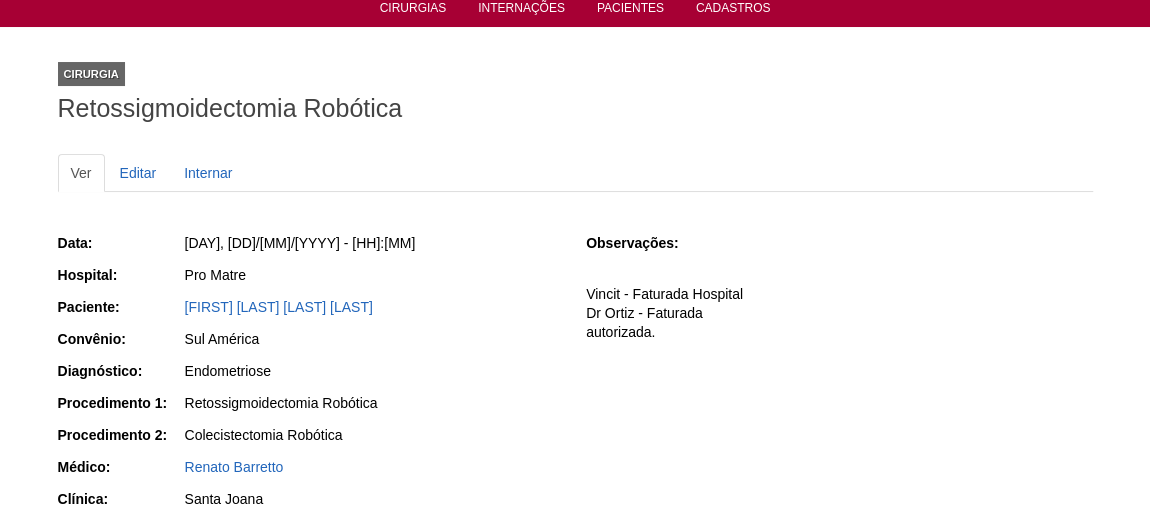 scroll, scrollTop: 0, scrollLeft: 0, axis: both 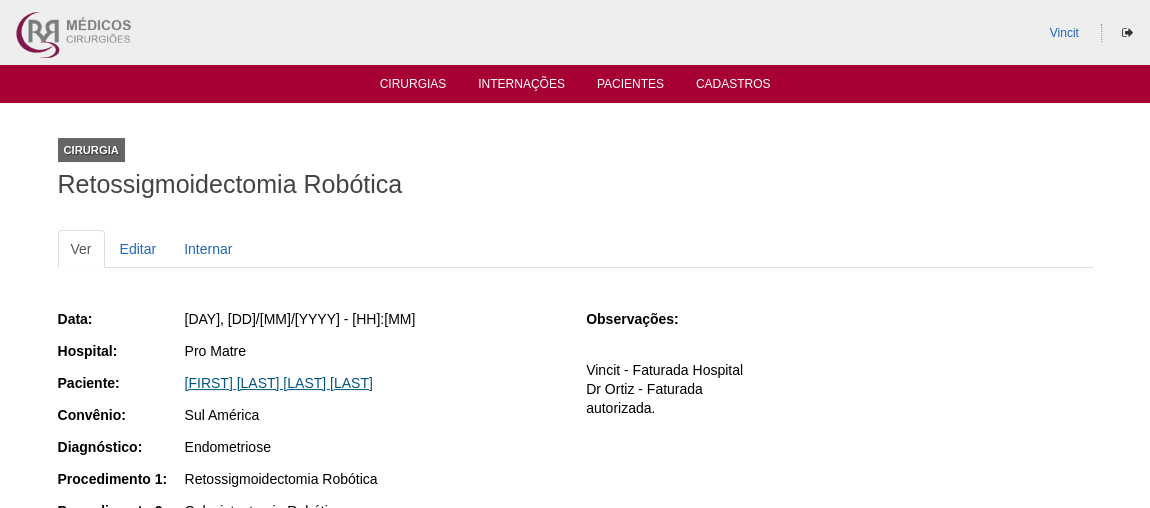 click on "FLAVIA SALIM CAIADO PEREIRA" at bounding box center (279, 383) 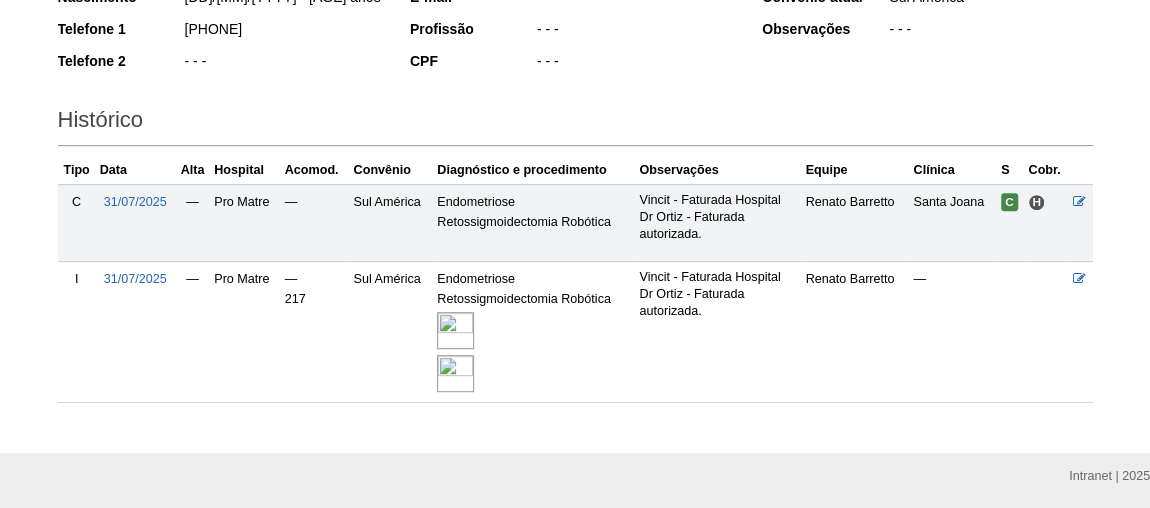 scroll, scrollTop: 434, scrollLeft: 0, axis: vertical 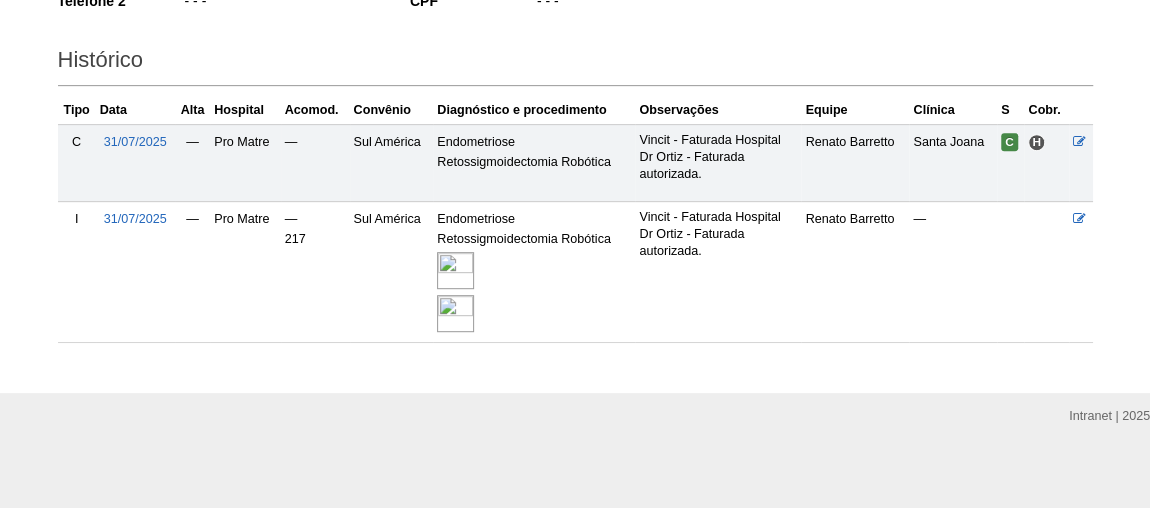 click at bounding box center [455, 270] 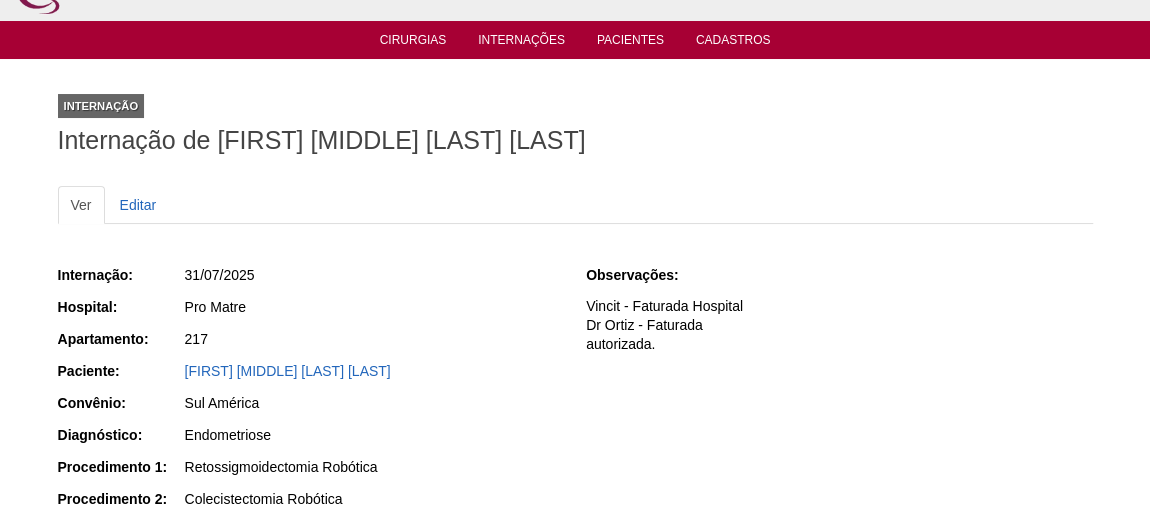 scroll, scrollTop: 0, scrollLeft: 0, axis: both 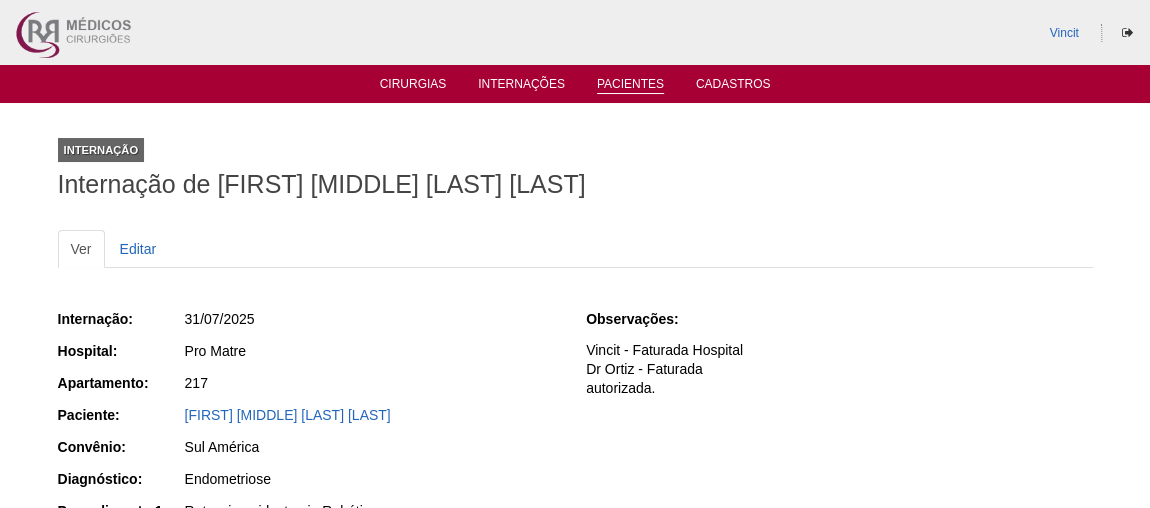 click on "Pacientes" at bounding box center (630, 85) 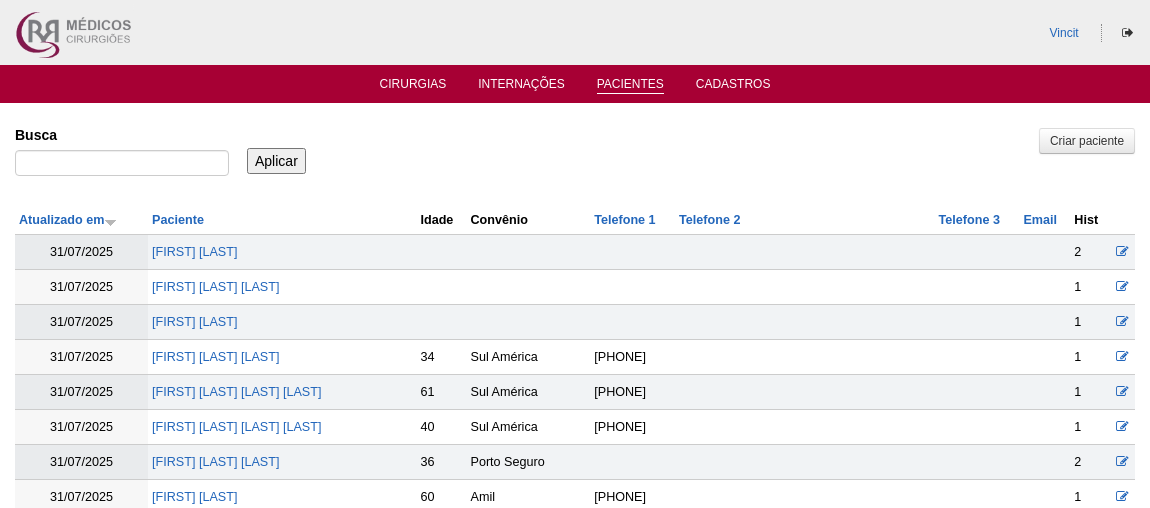 scroll, scrollTop: 0, scrollLeft: 0, axis: both 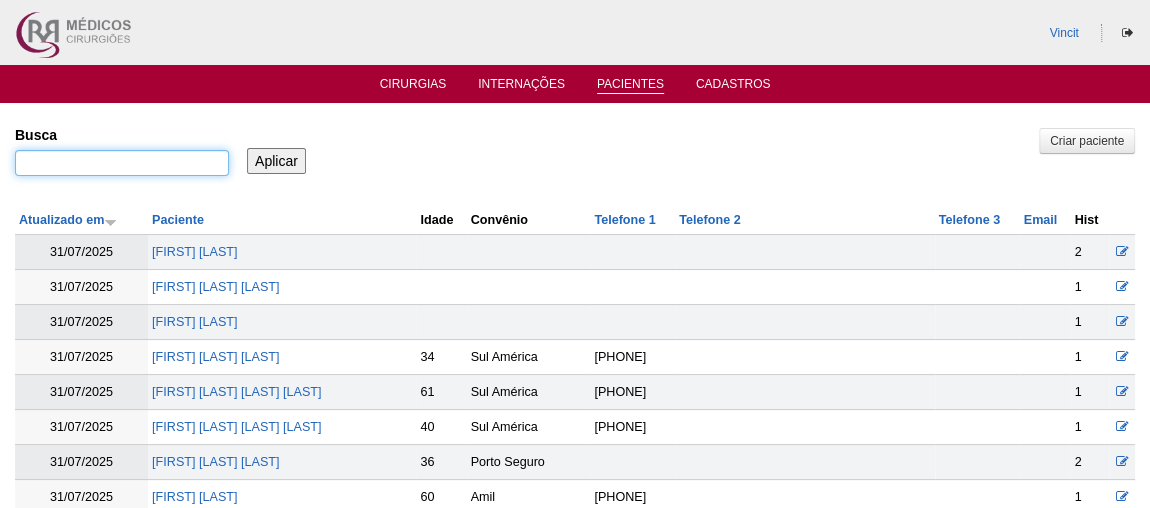click on "Busca" at bounding box center [122, 163] 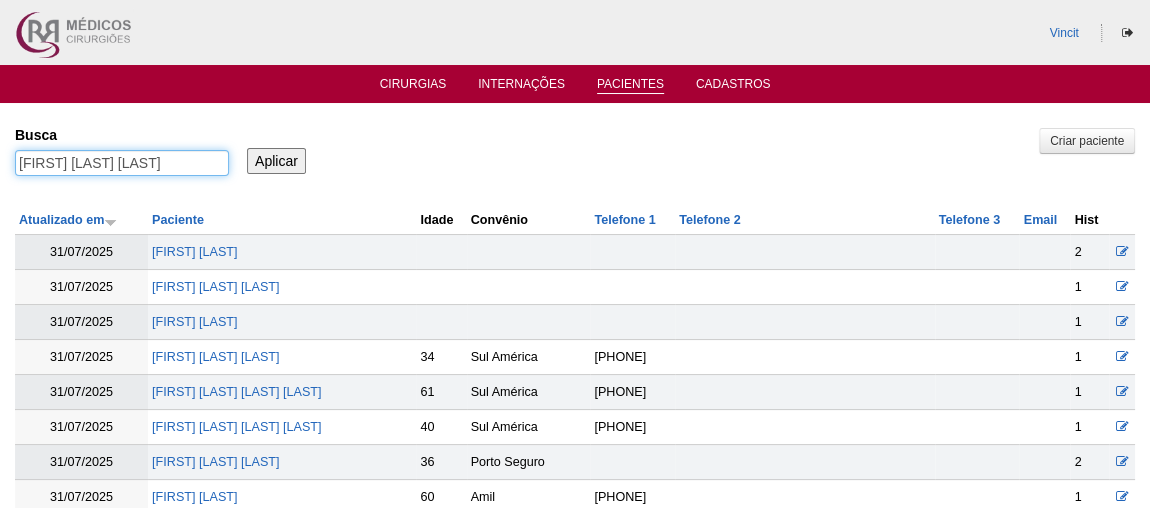 type on "[FIRST] [MIDDLE] [LAST]" 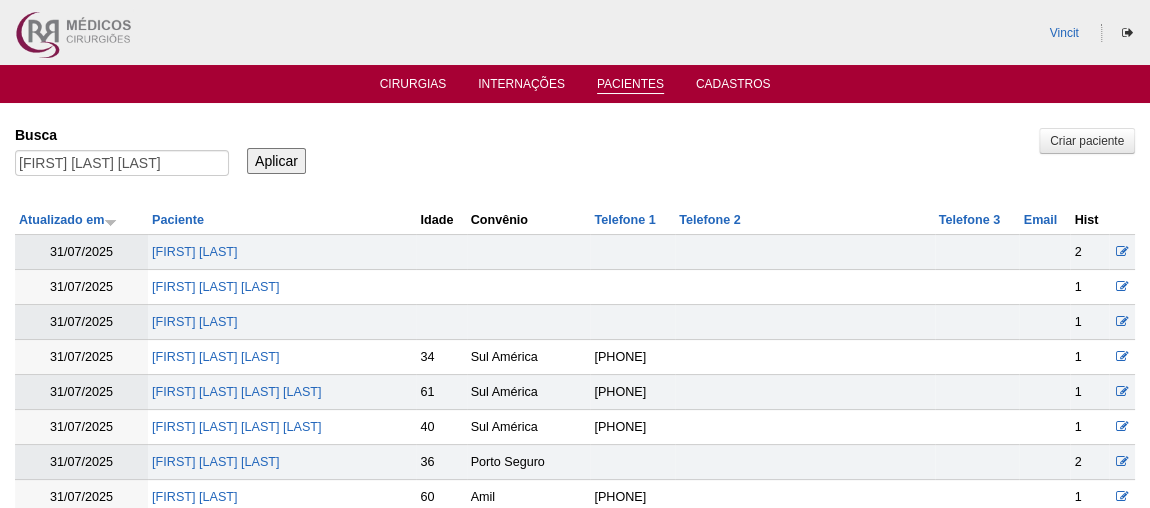 click on "Aplicar" at bounding box center (276, 161) 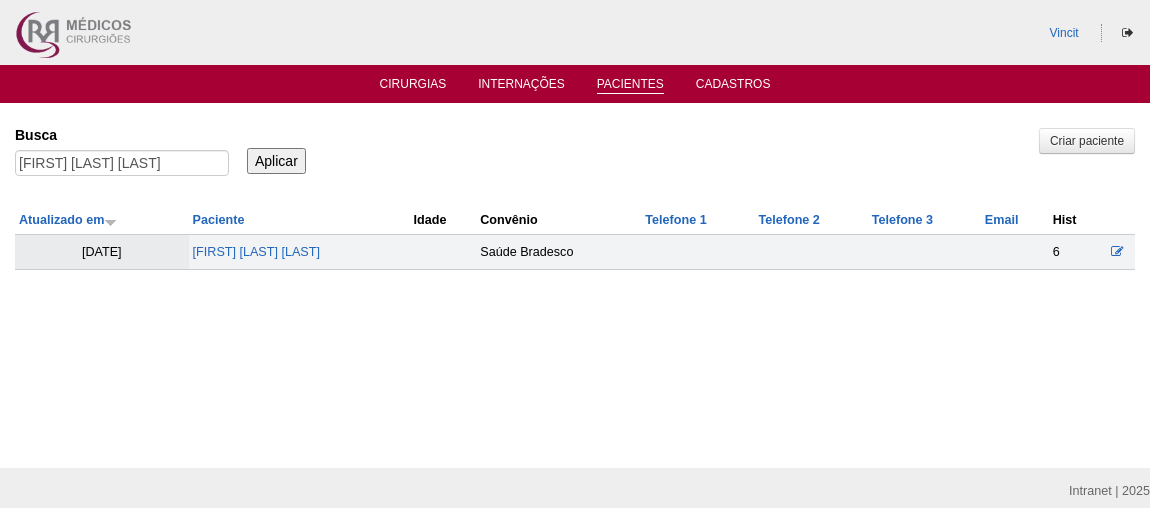 scroll, scrollTop: 0, scrollLeft: 0, axis: both 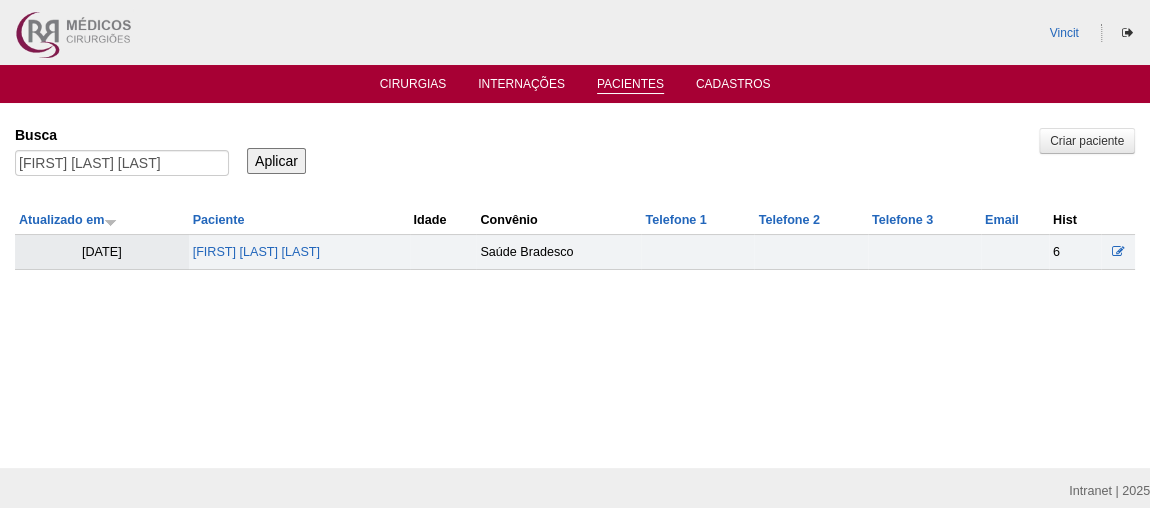 click on "[FIRST] [LAST] [LAST]" at bounding box center [299, 252] 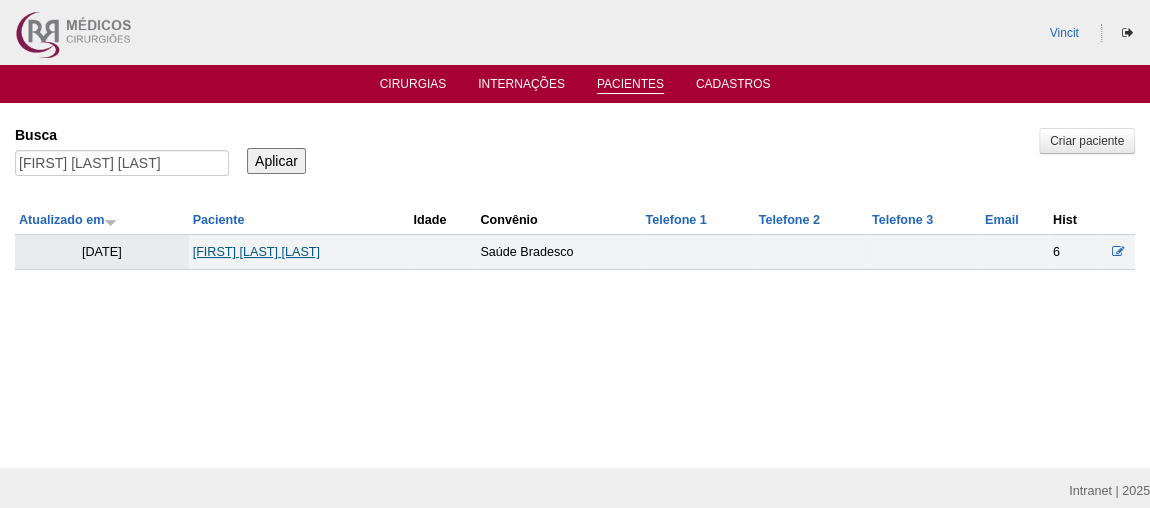 click on "[FIRST] [LAST] [LAST]" at bounding box center (256, 252) 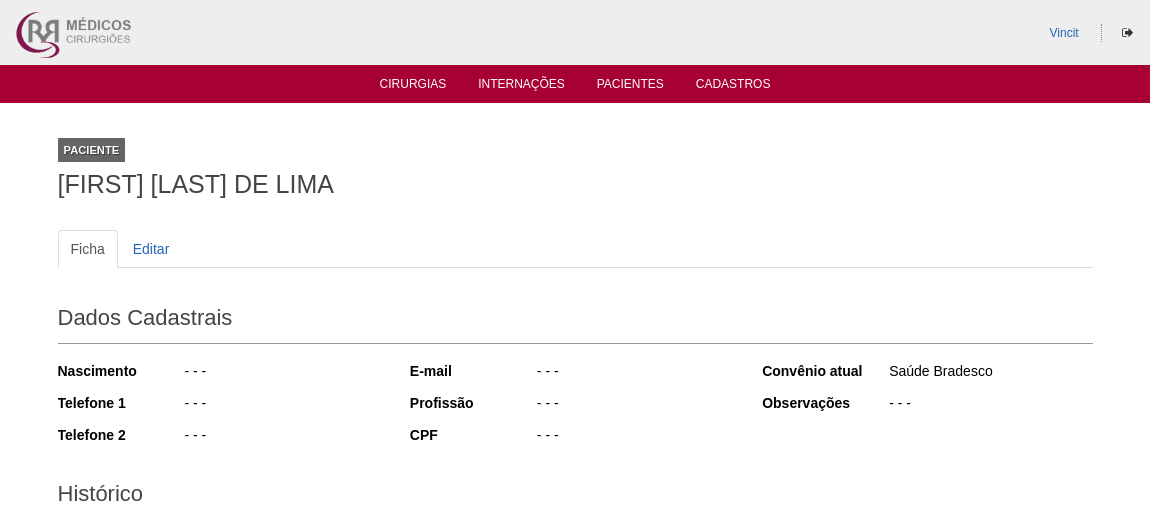 scroll, scrollTop: 369, scrollLeft: 0, axis: vertical 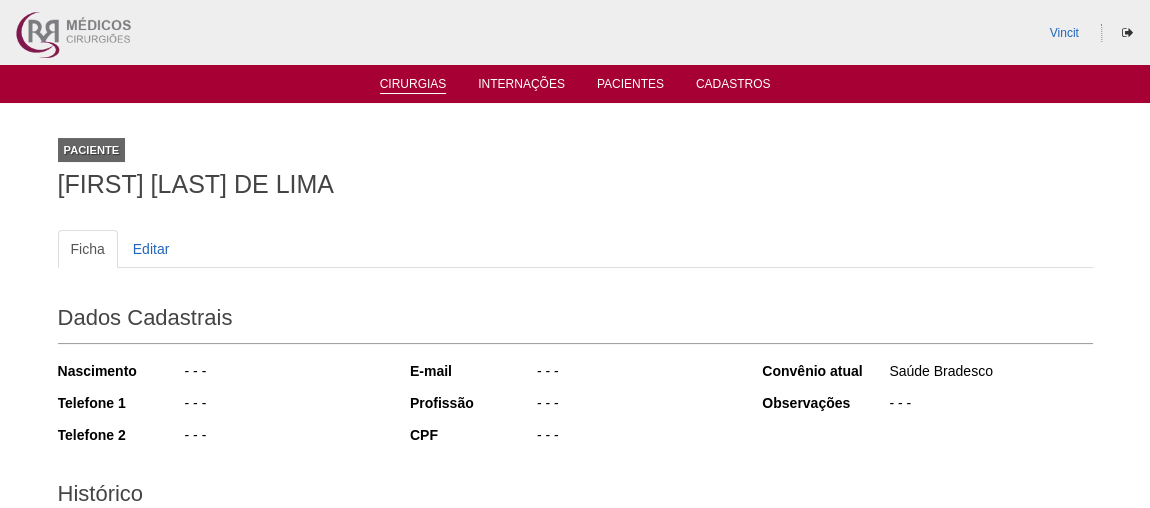 click on "Cirurgias" at bounding box center (413, 85) 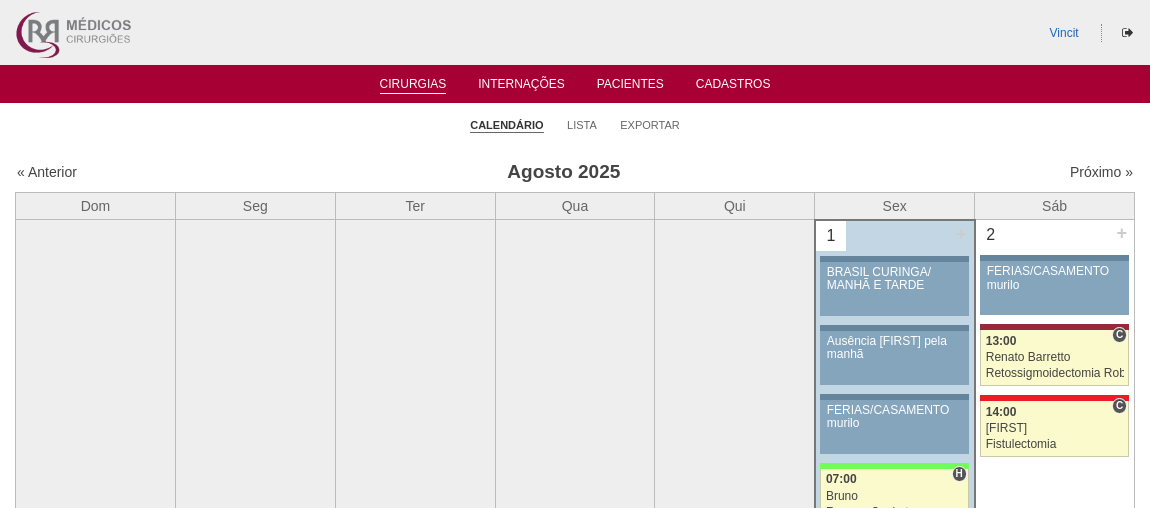 scroll, scrollTop: 0, scrollLeft: 0, axis: both 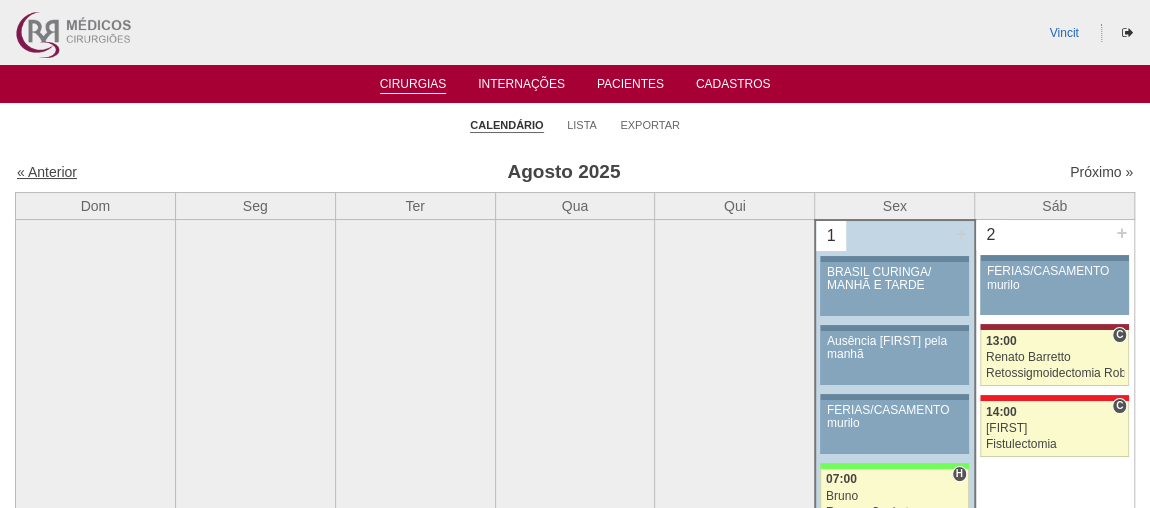 click on "« Anterior" at bounding box center [47, 172] 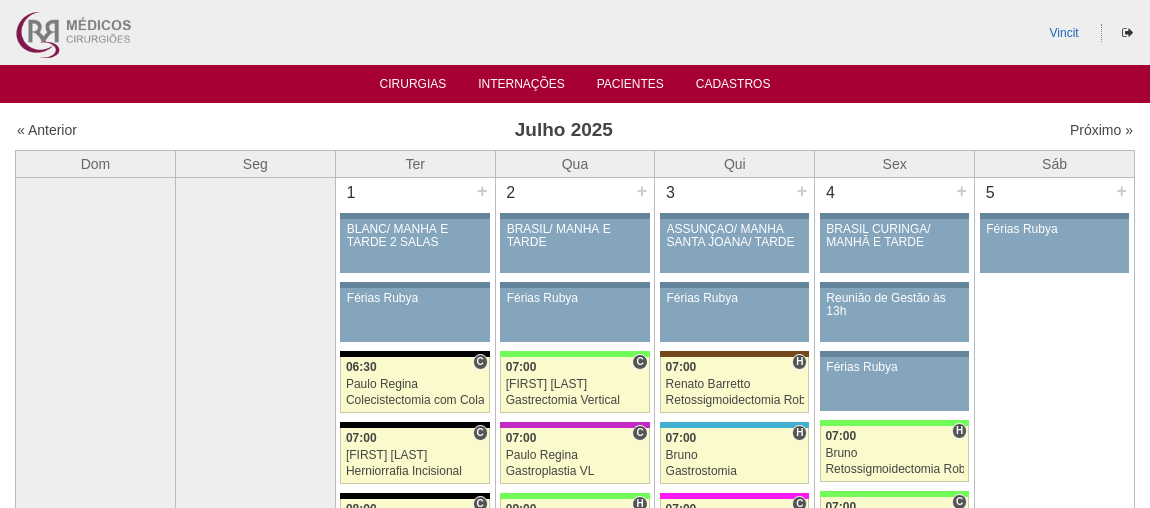 scroll, scrollTop: 0, scrollLeft: 0, axis: both 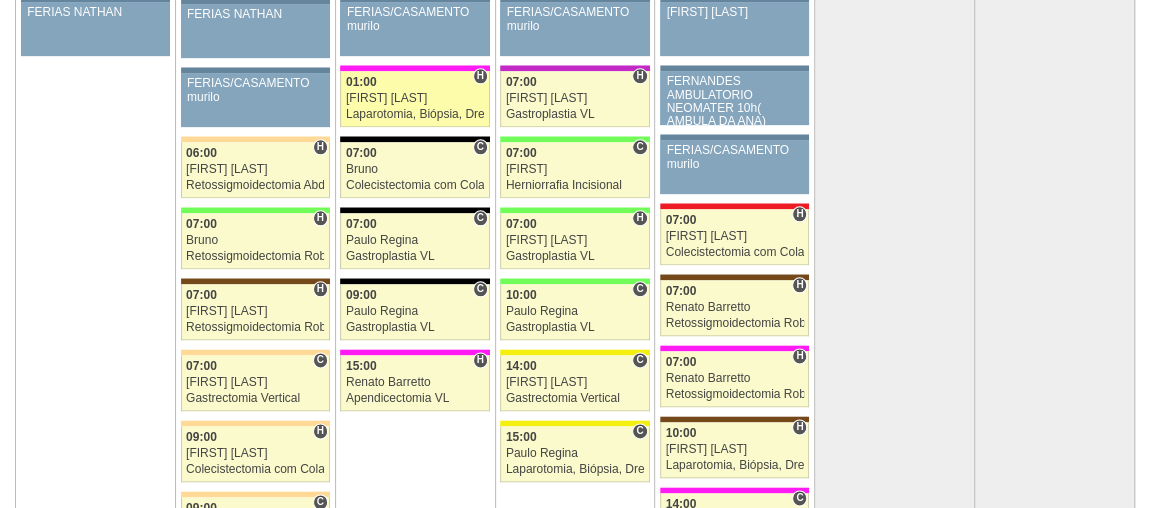 click on "[FIRST] [LAST]" at bounding box center [415, 98] 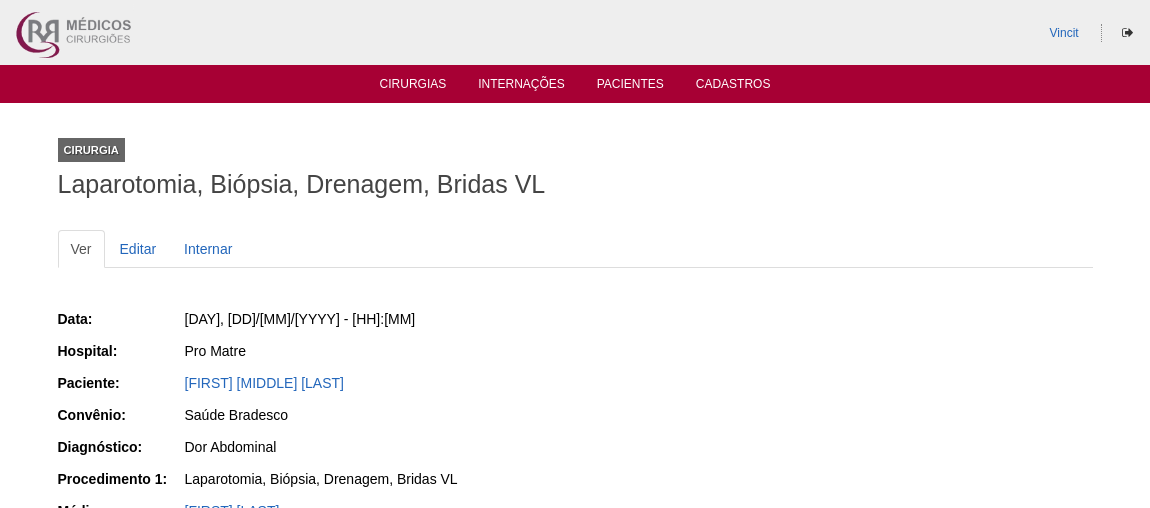scroll, scrollTop: 0, scrollLeft: 0, axis: both 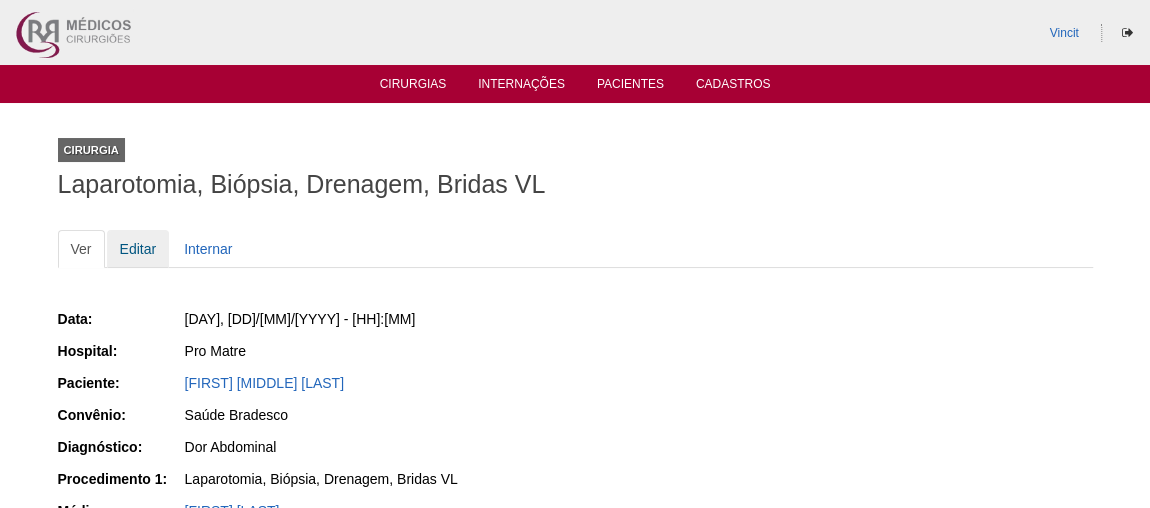 click on "Editar" at bounding box center (138, 249) 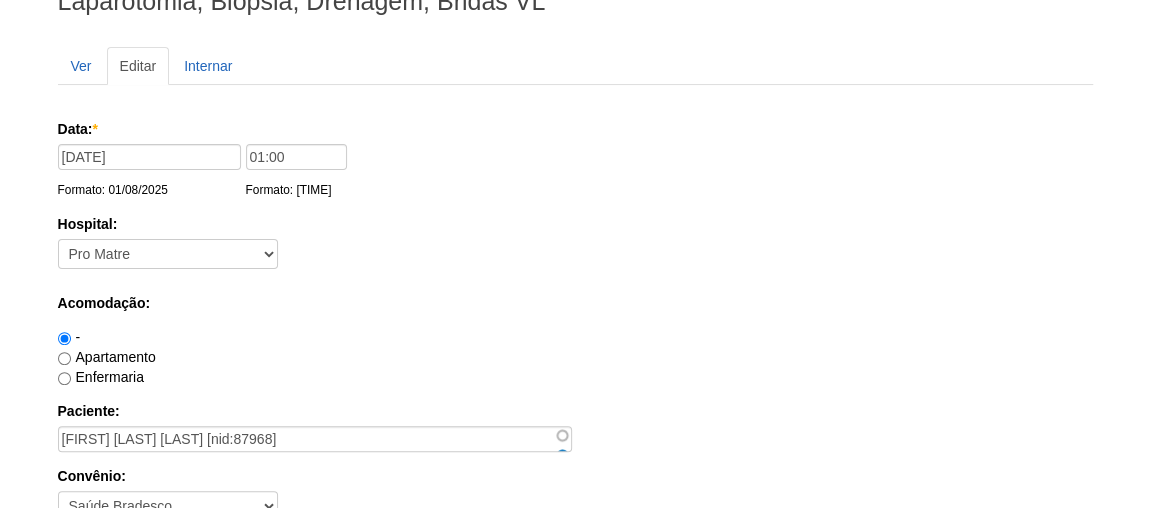scroll, scrollTop: 181, scrollLeft: 0, axis: vertical 